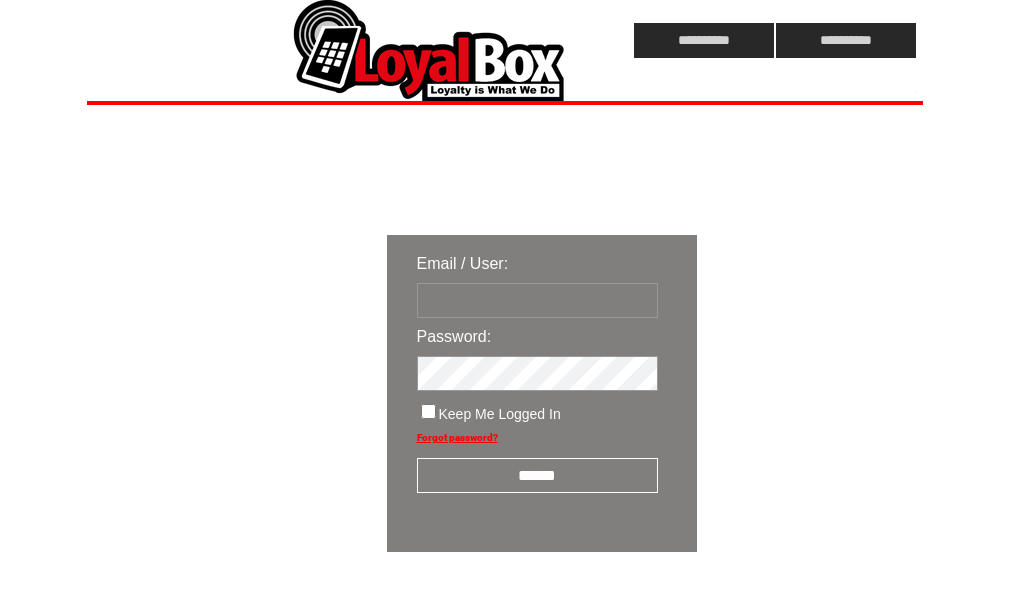 scroll, scrollTop: 0, scrollLeft: 0, axis: both 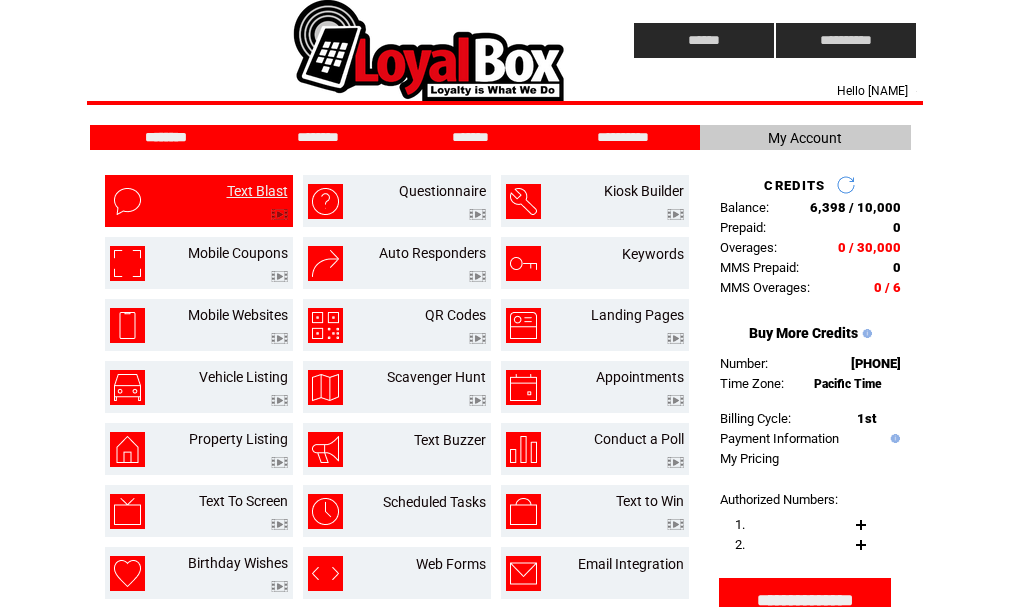 click on "Text Blast" at bounding box center [257, 191] 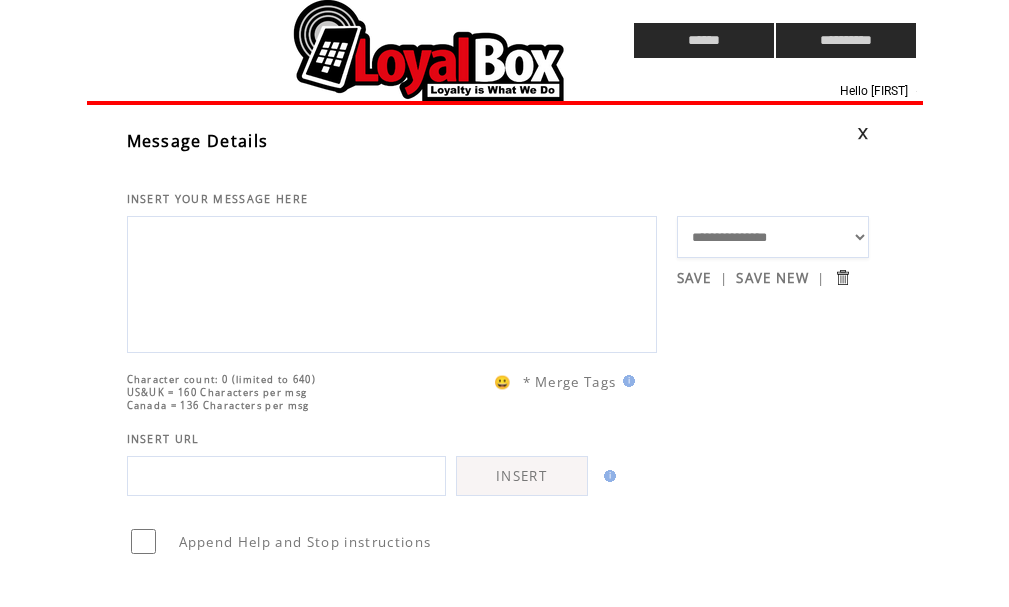scroll, scrollTop: 0, scrollLeft: 0, axis: both 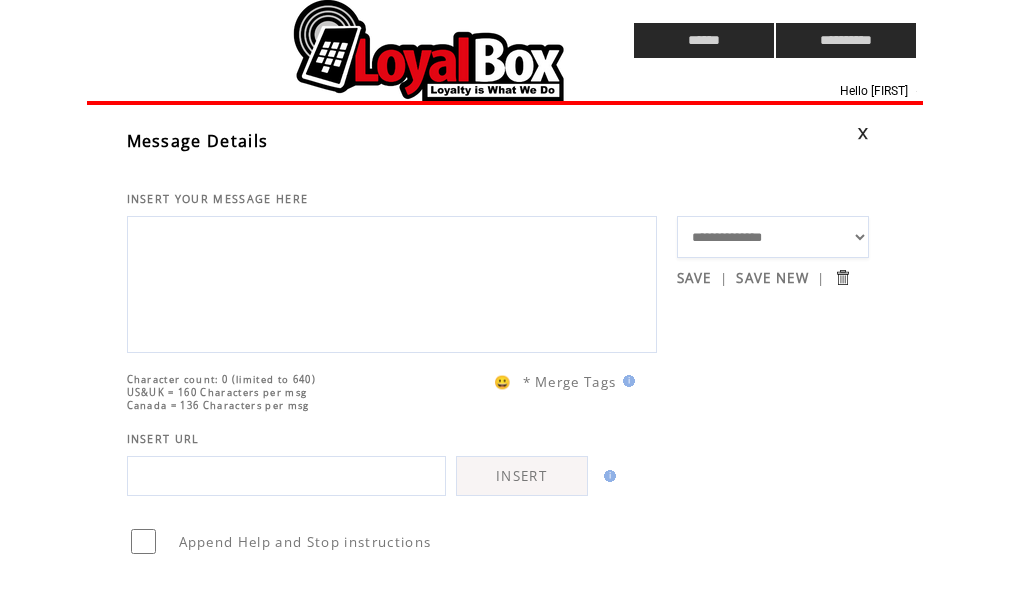 click on "**********" at bounding box center [773, 237] 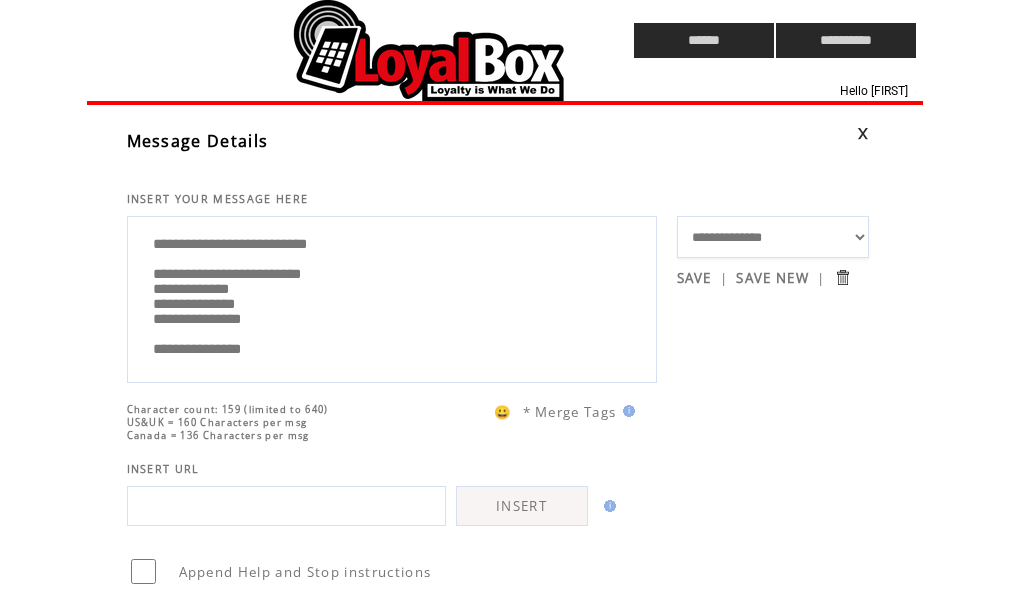 drag, startPoint x: 312, startPoint y: 290, endPoint x: 338, endPoint y: 286, distance: 26.305893 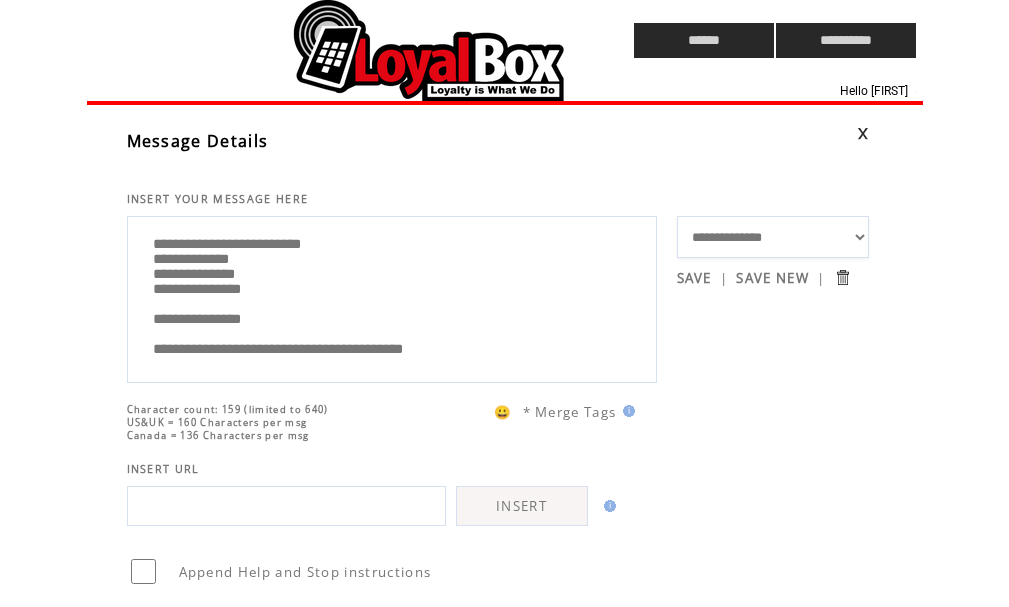 scroll, scrollTop: 80, scrollLeft: 0, axis: vertical 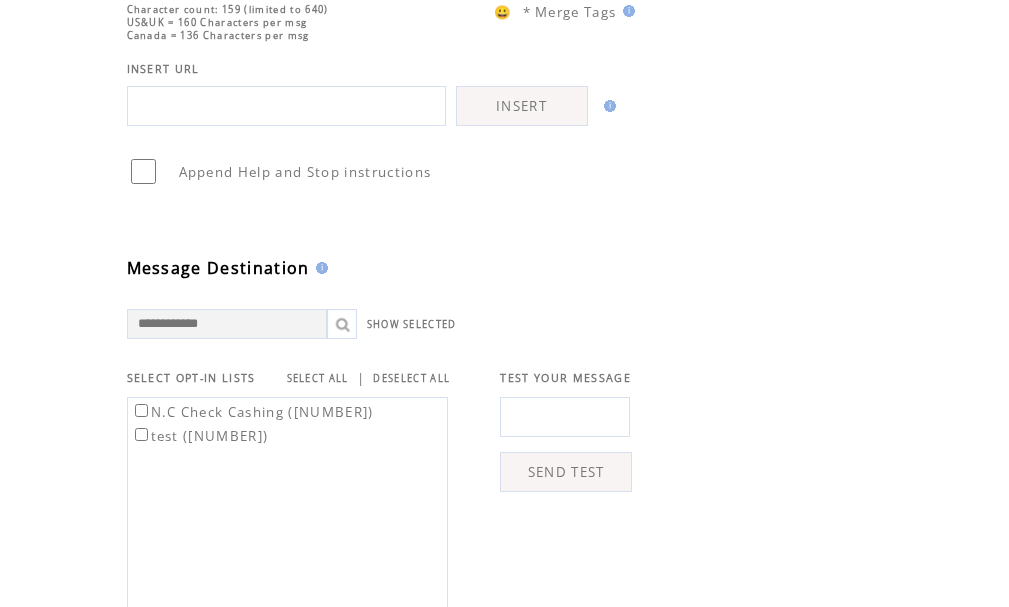 type on "**********" 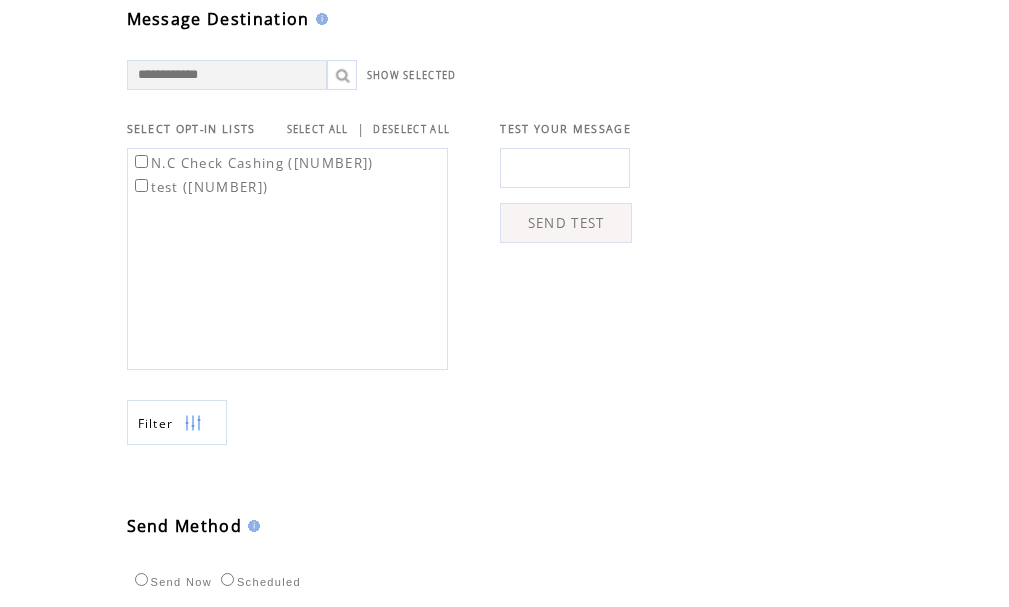 scroll, scrollTop: 864, scrollLeft: 0, axis: vertical 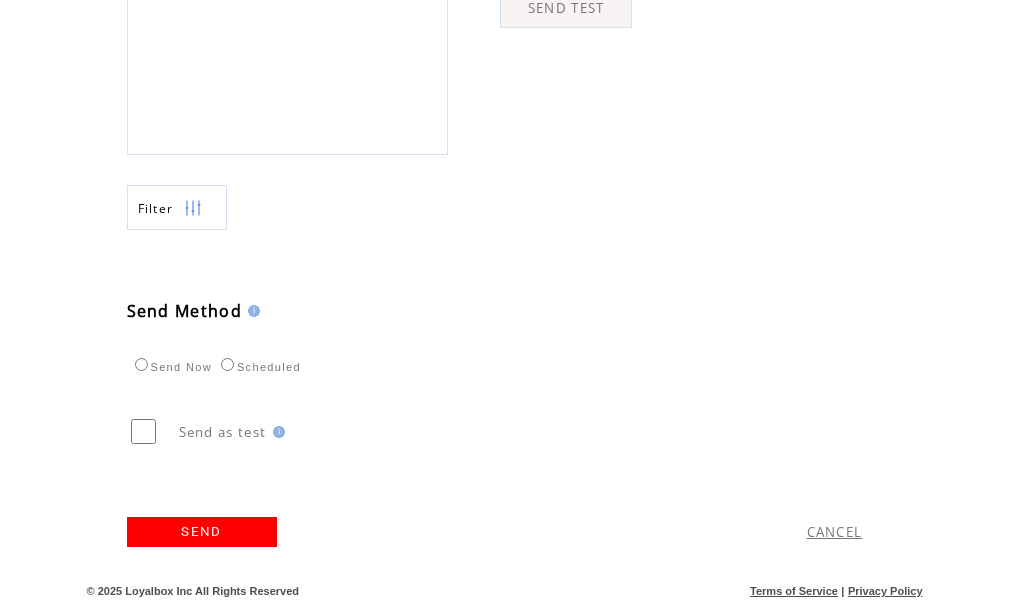 click on "SEND" at bounding box center (202, 532) 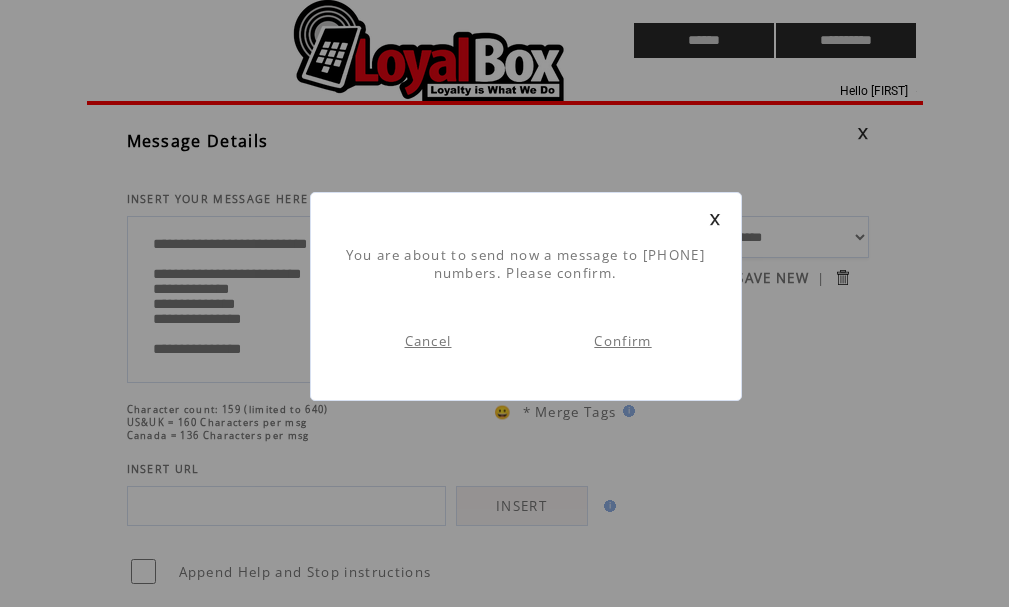 scroll, scrollTop: 1, scrollLeft: 0, axis: vertical 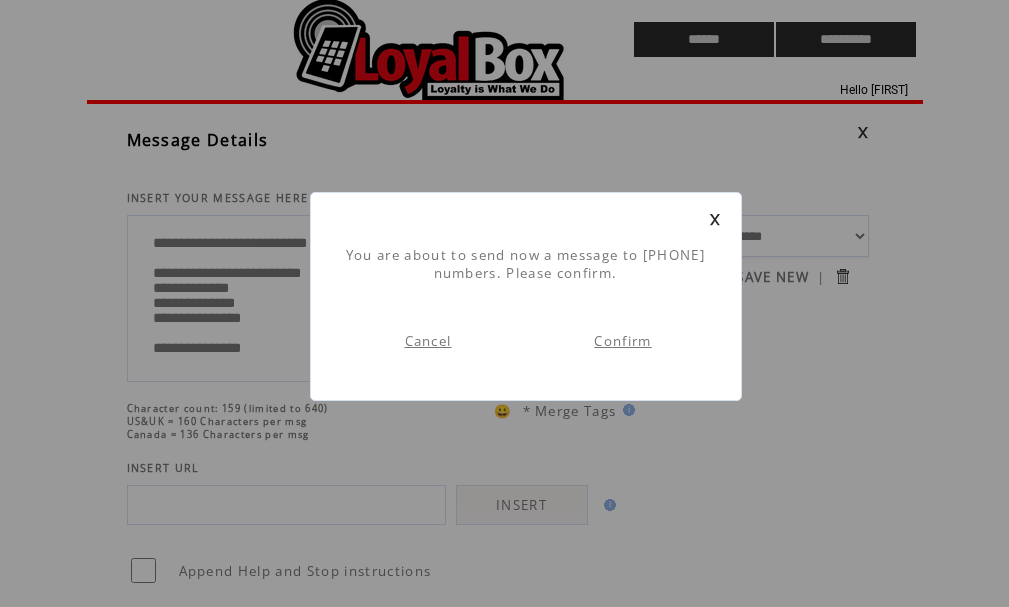click on "Confirm" at bounding box center (622, 341) 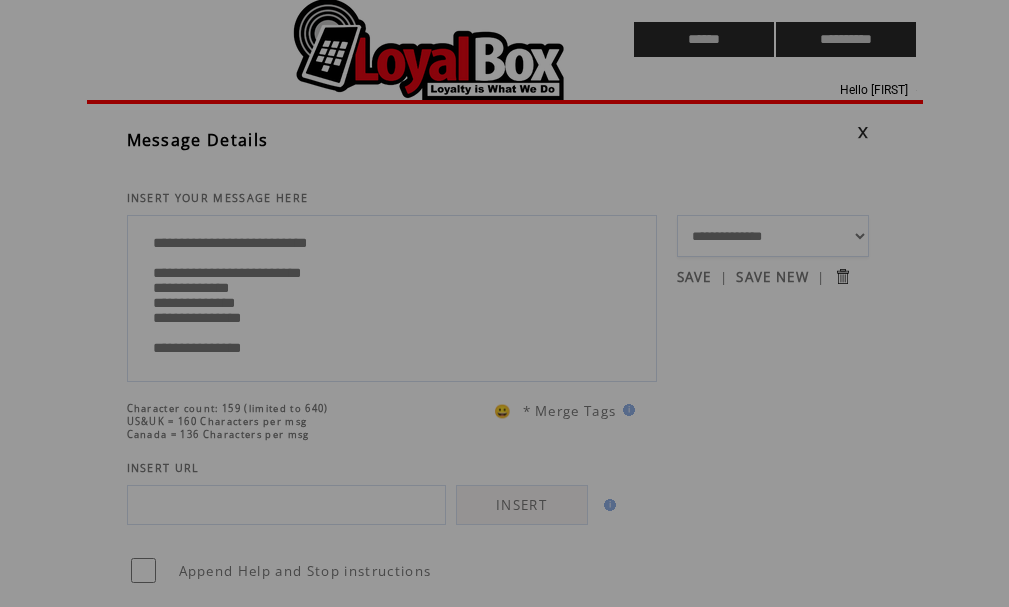 scroll, scrollTop: 0, scrollLeft: 0, axis: both 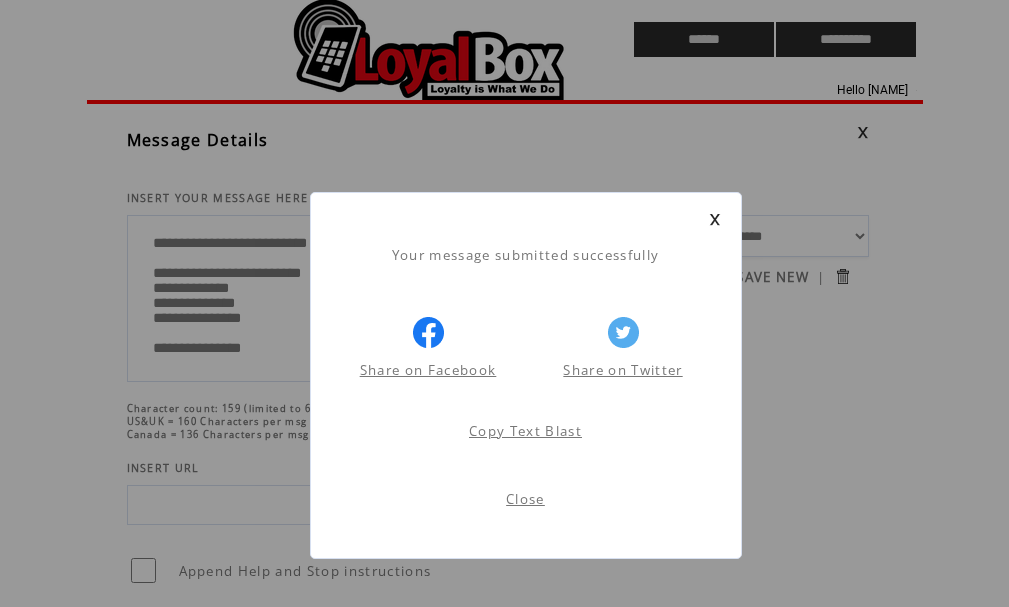 click on "Close" at bounding box center [525, 499] 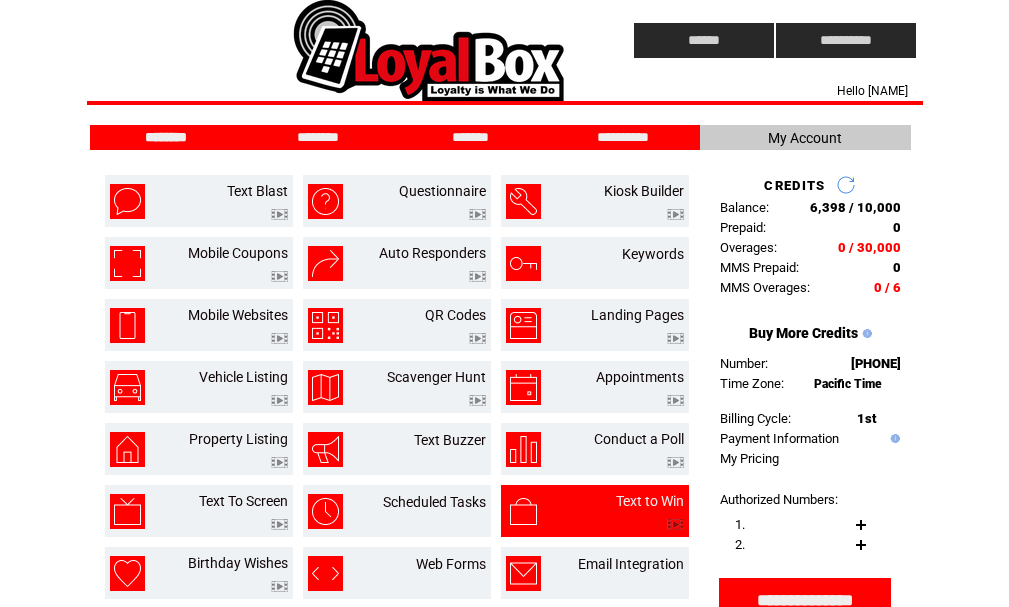 scroll, scrollTop: 0, scrollLeft: 0, axis: both 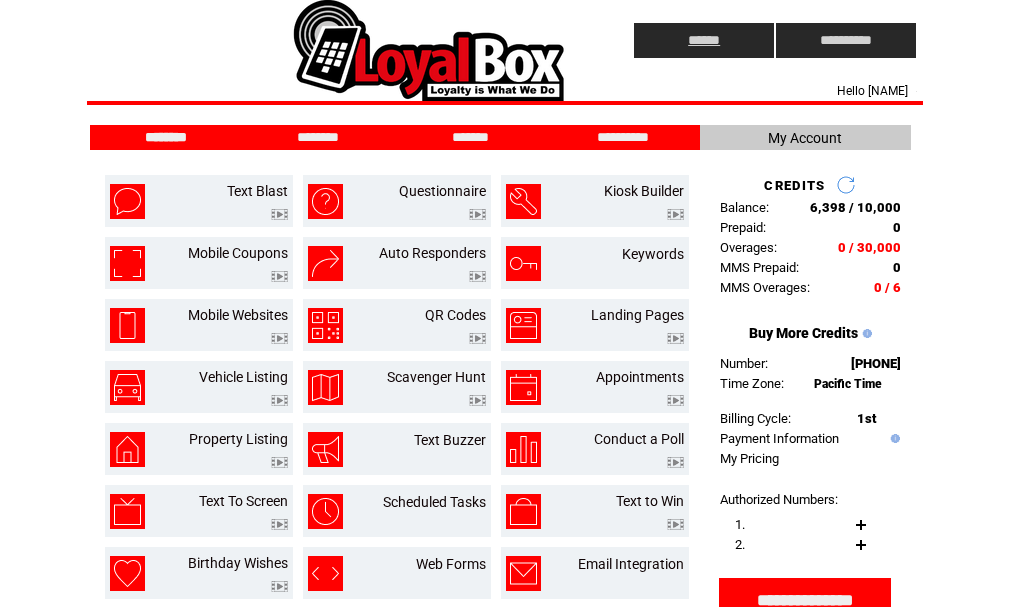 click on "******" at bounding box center (704, 40) 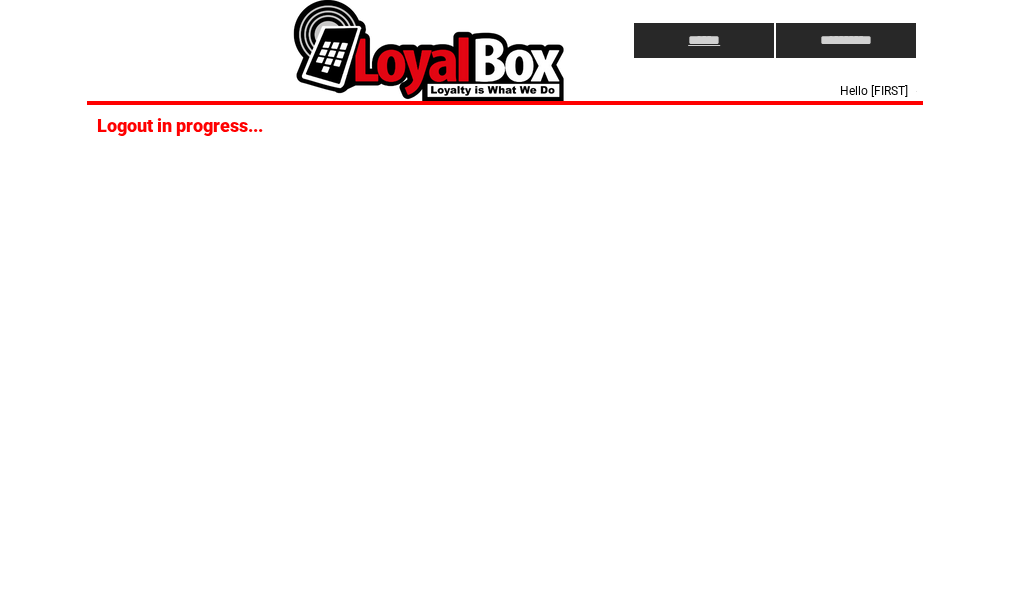 scroll, scrollTop: 0, scrollLeft: 0, axis: both 